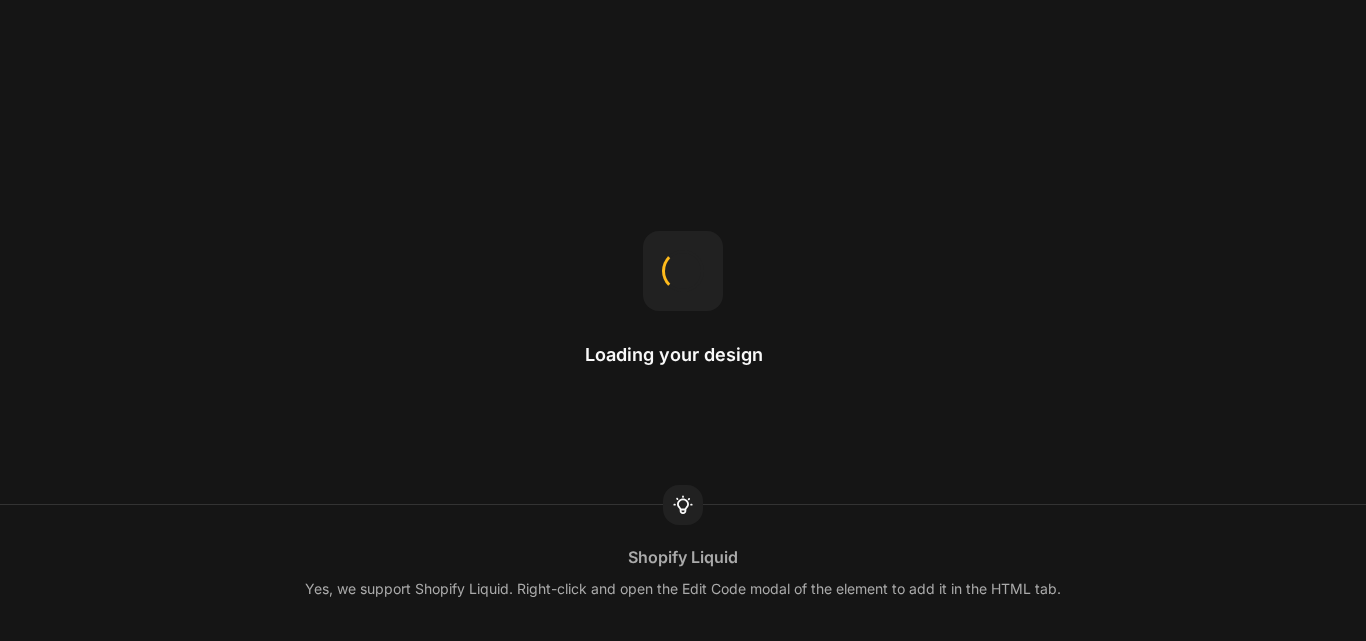 scroll, scrollTop: 0, scrollLeft: 0, axis: both 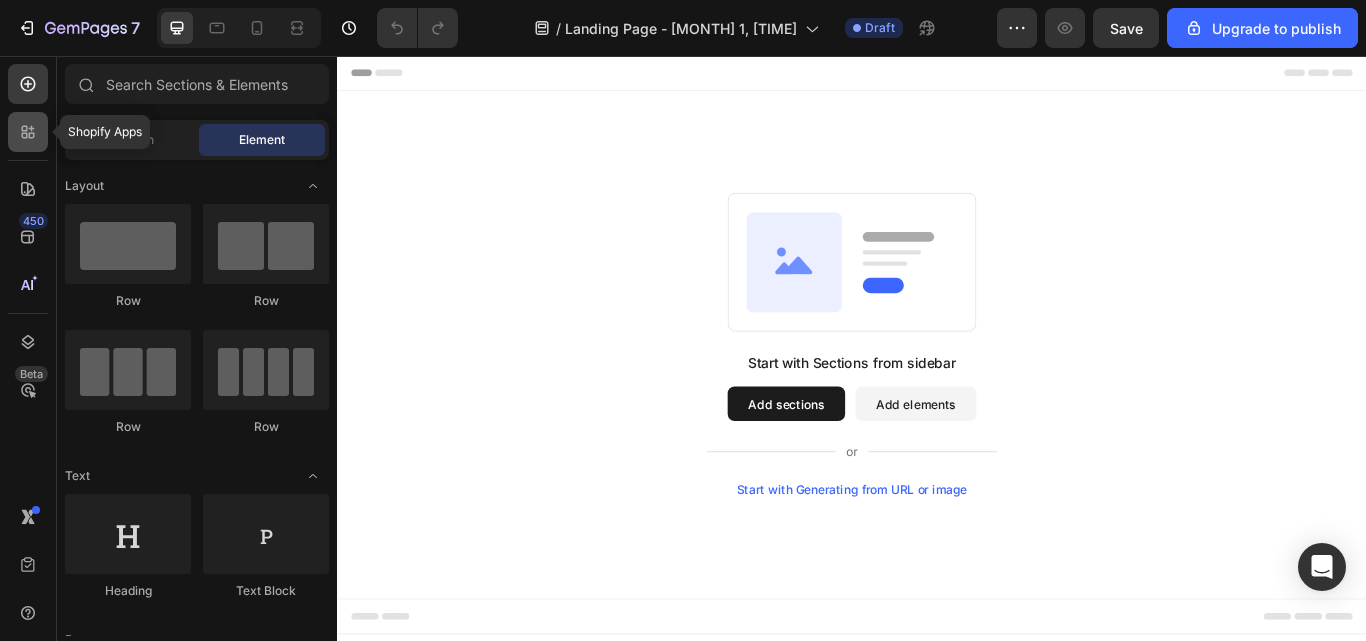 click 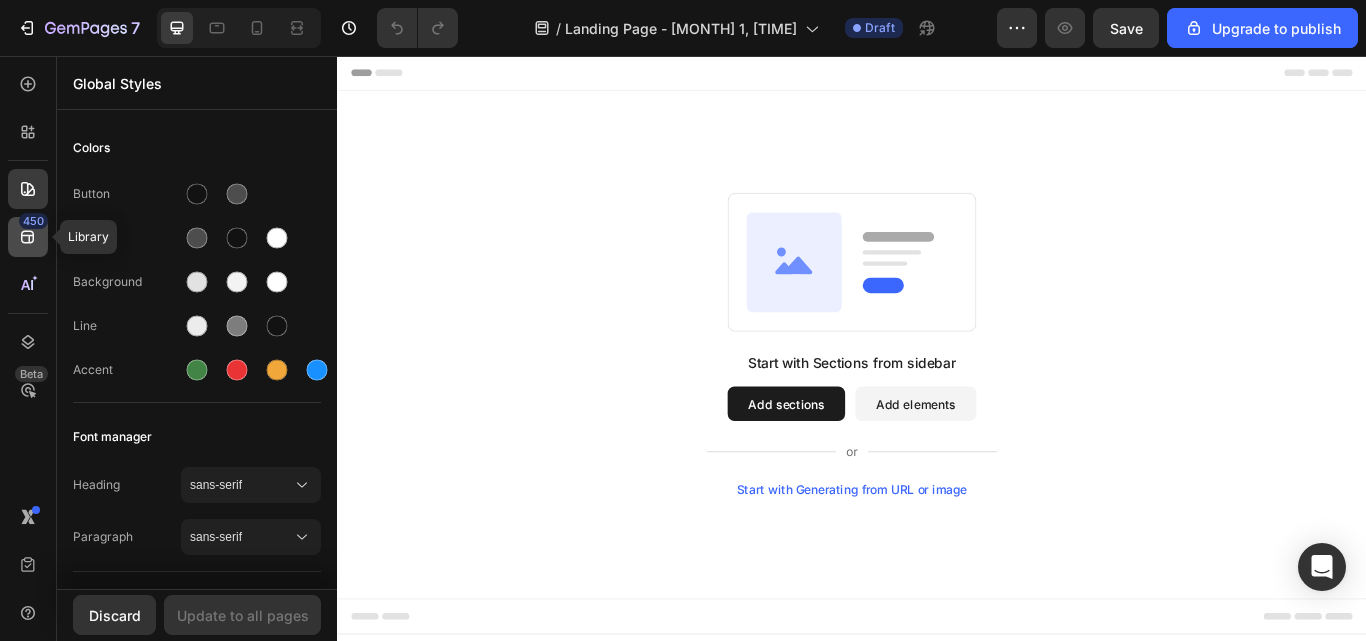 click 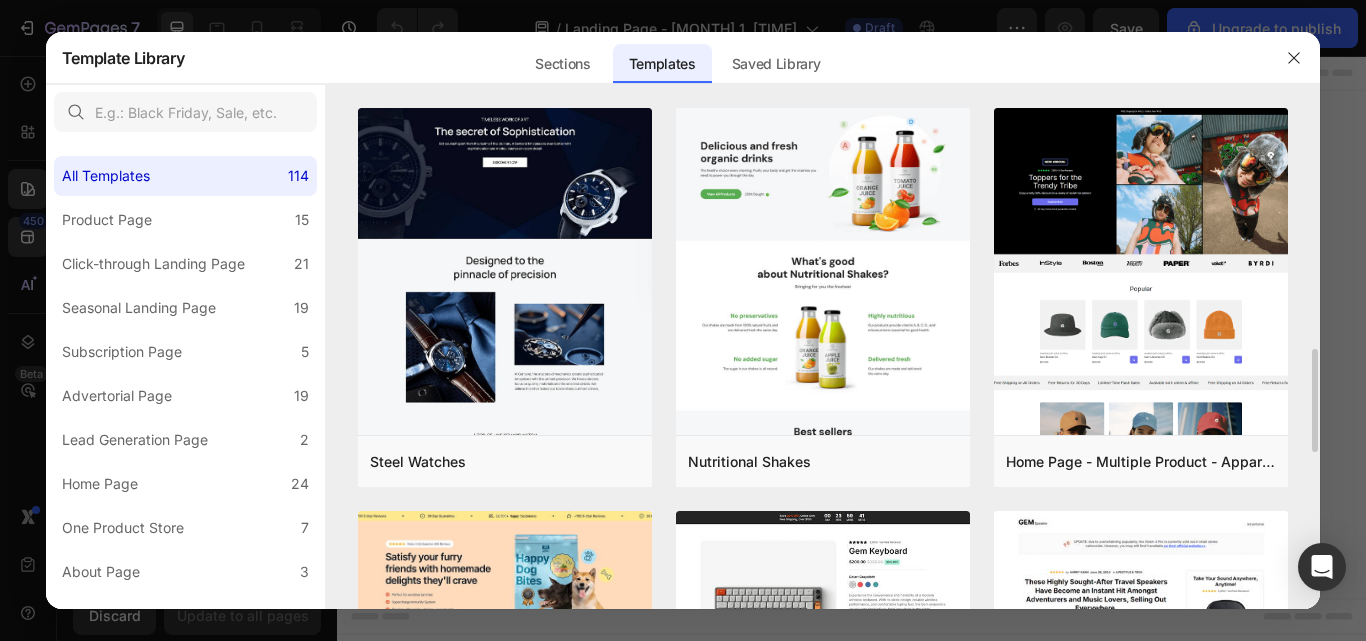 scroll, scrollTop: 300, scrollLeft: 0, axis: vertical 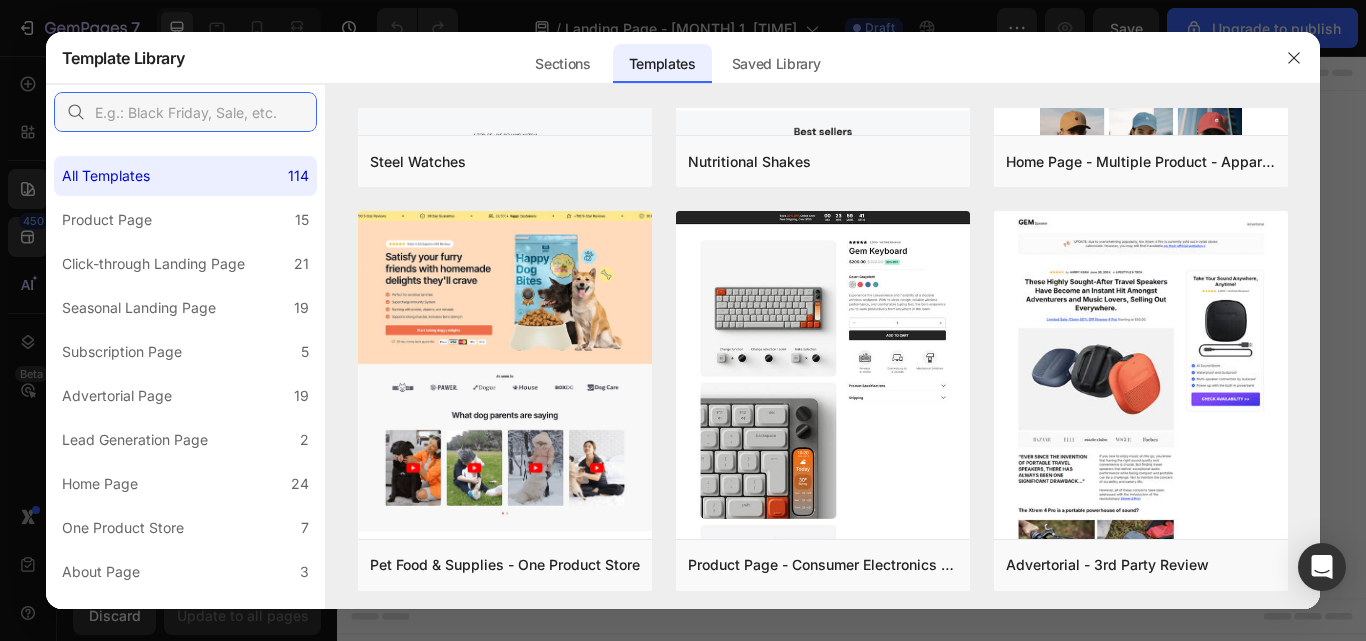 click at bounding box center [185, 112] 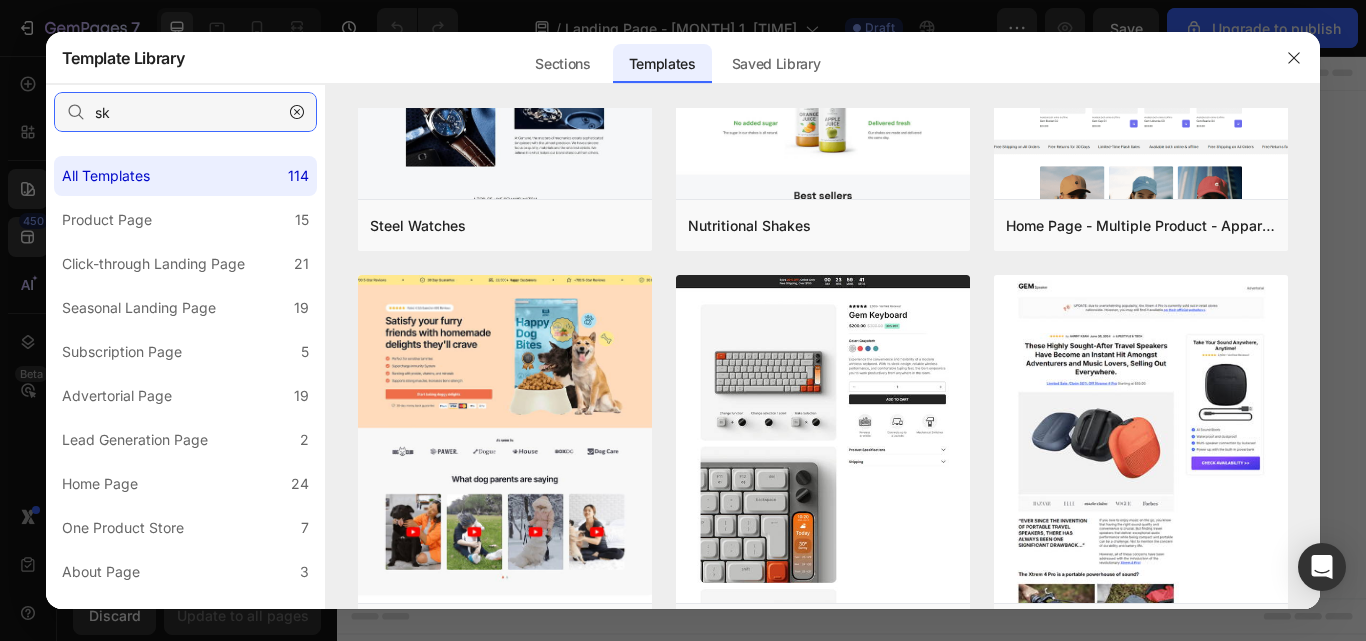 scroll, scrollTop: 0, scrollLeft: 0, axis: both 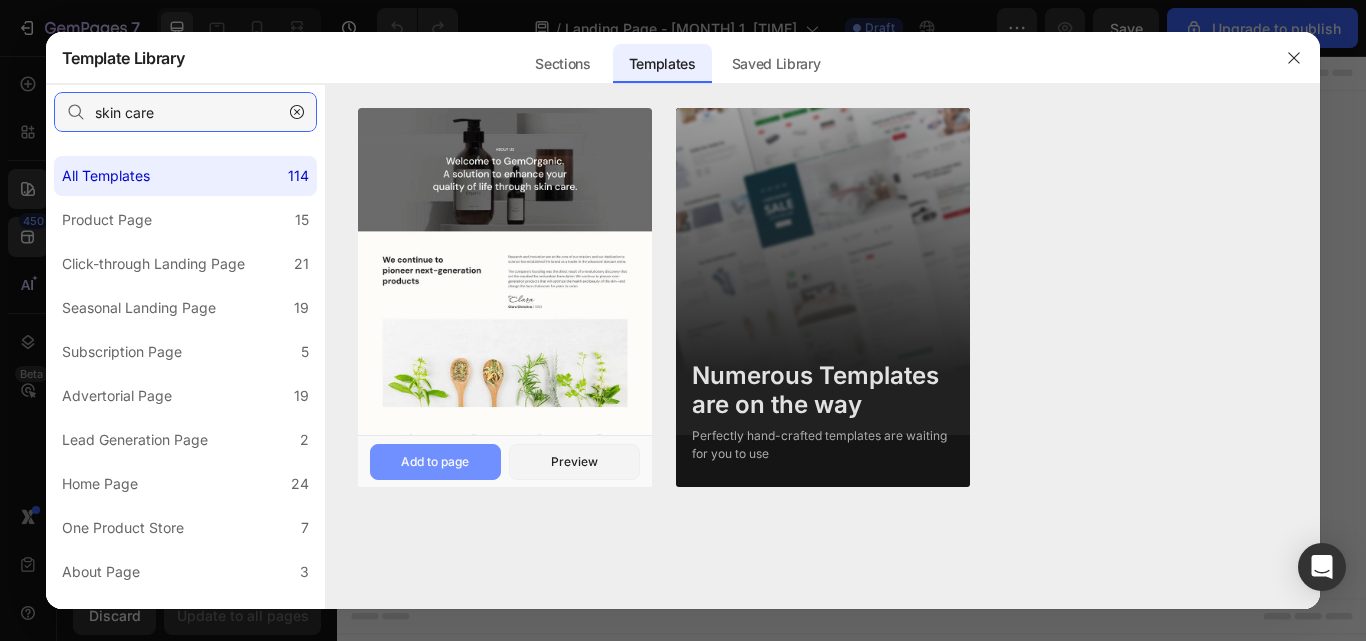 type on "skin care" 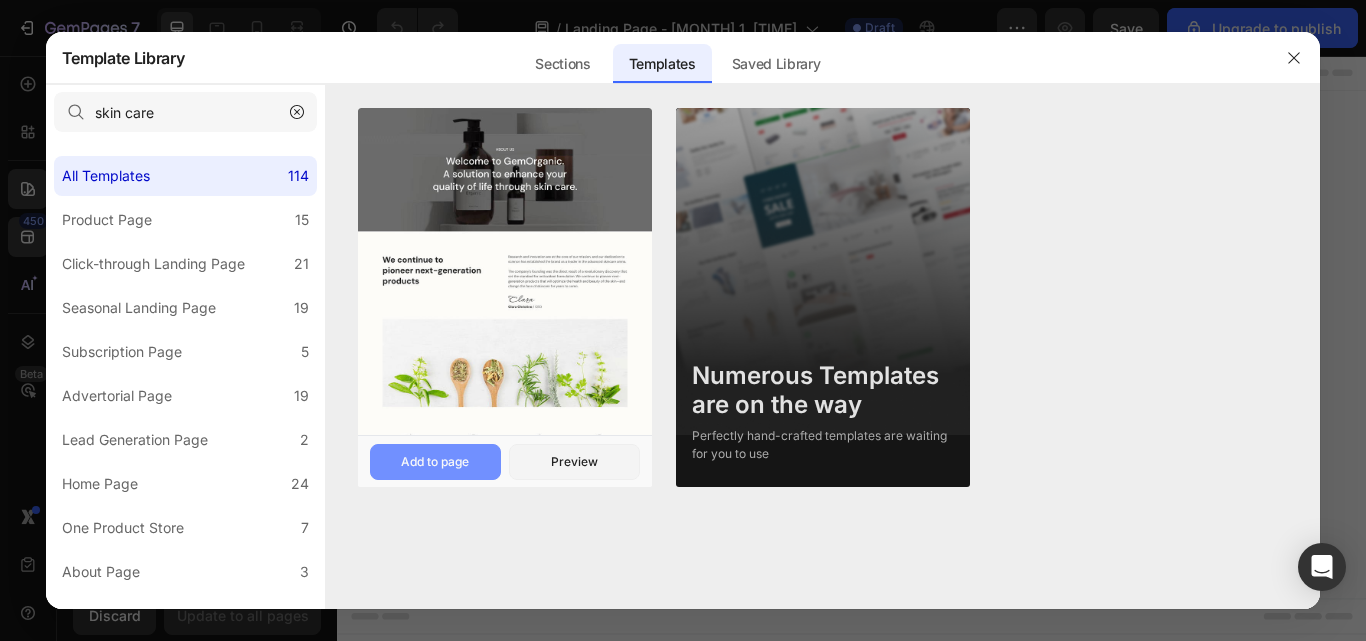 click on "Add to page" at bounding box center (435, 462) 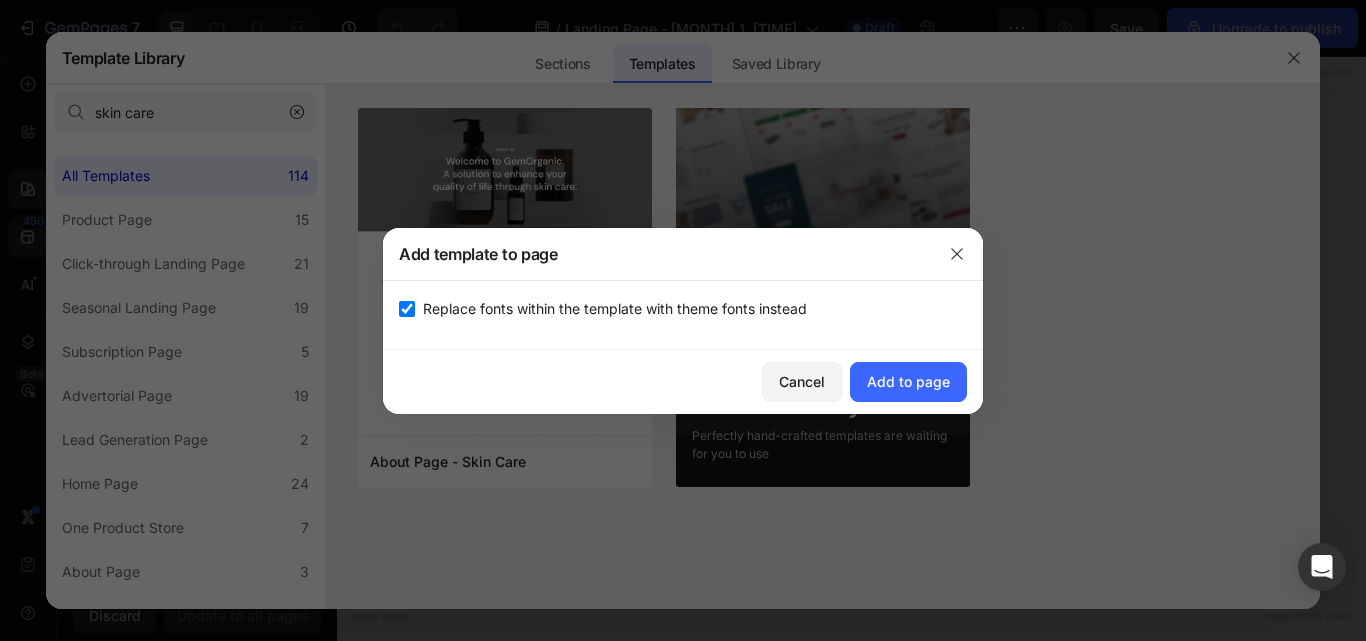 click on "Cancel Add to page" at bounding box center [683, 382] 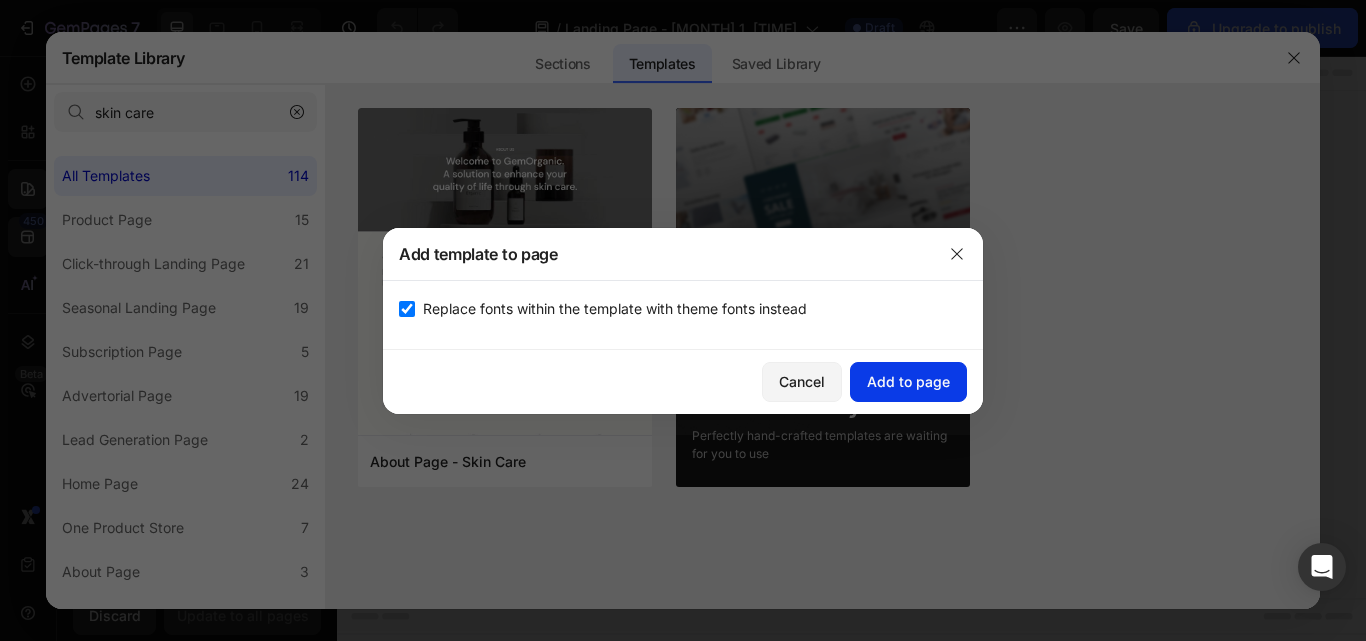 click on "Add to page" at bounding box center [908, 381] 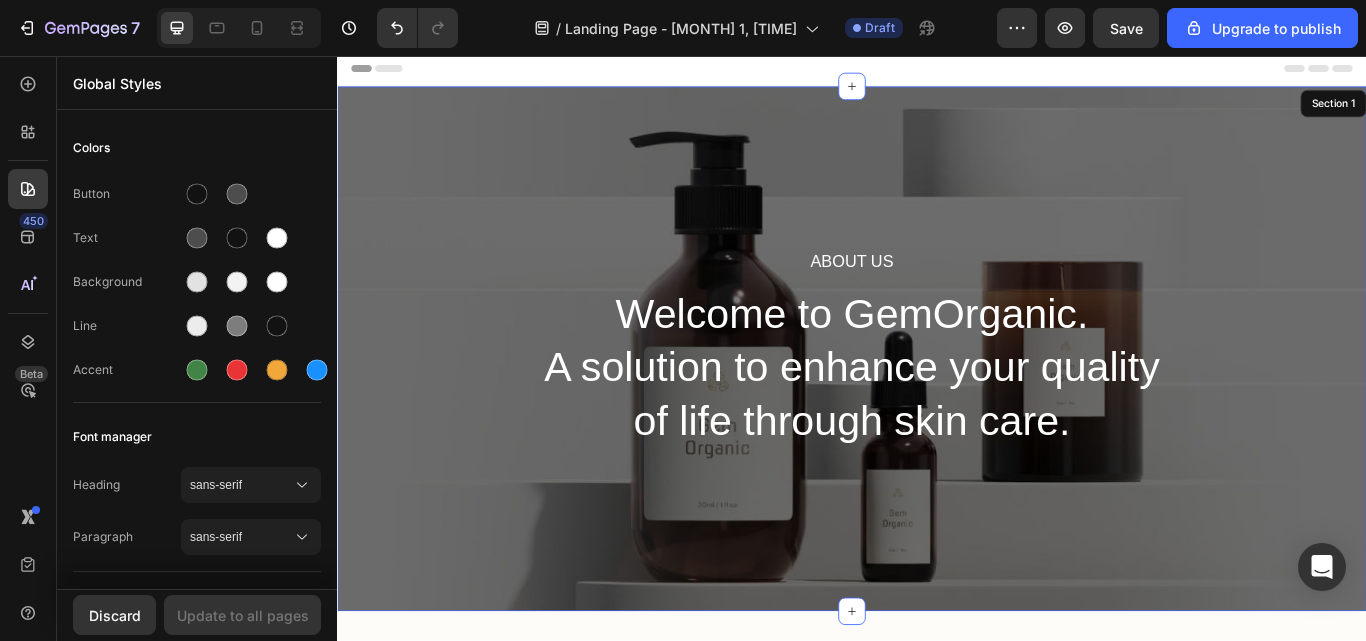 scroll, scrollTop: 41, scrollLeft: 0, axis: vertical 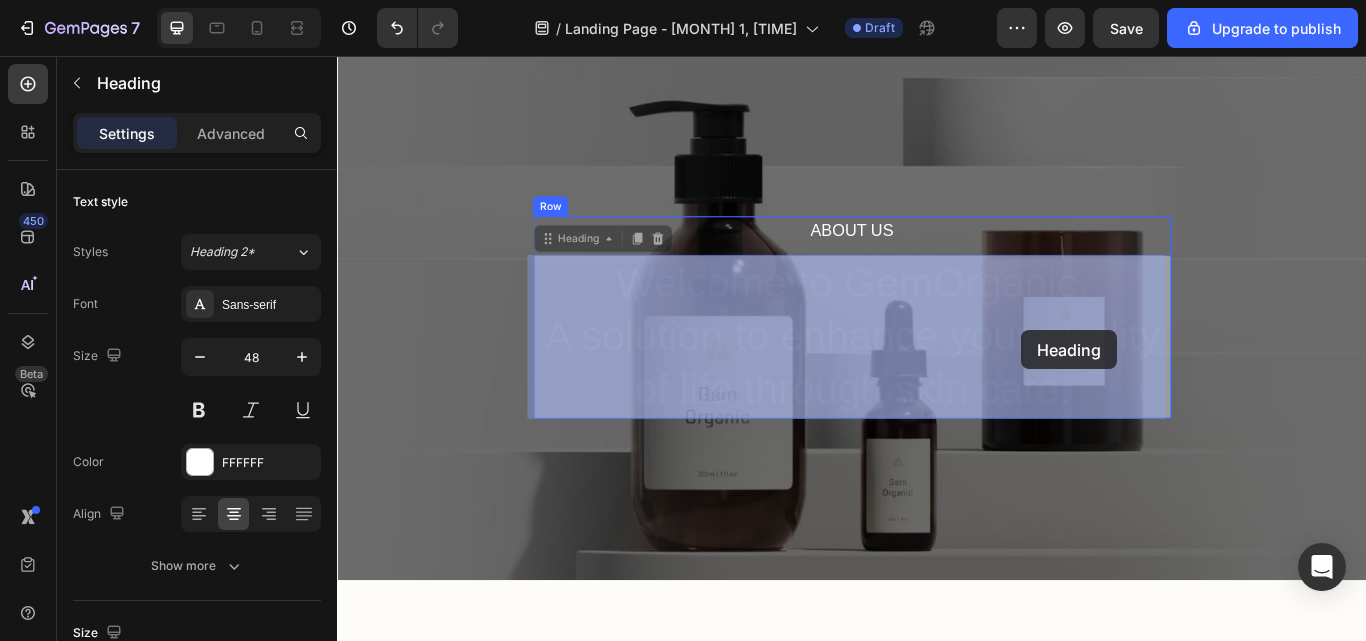 drag, startPoint x: 1127, startPoint y: 397, endPoint x: 1135, endPoint y: 376, distance: 22.472204 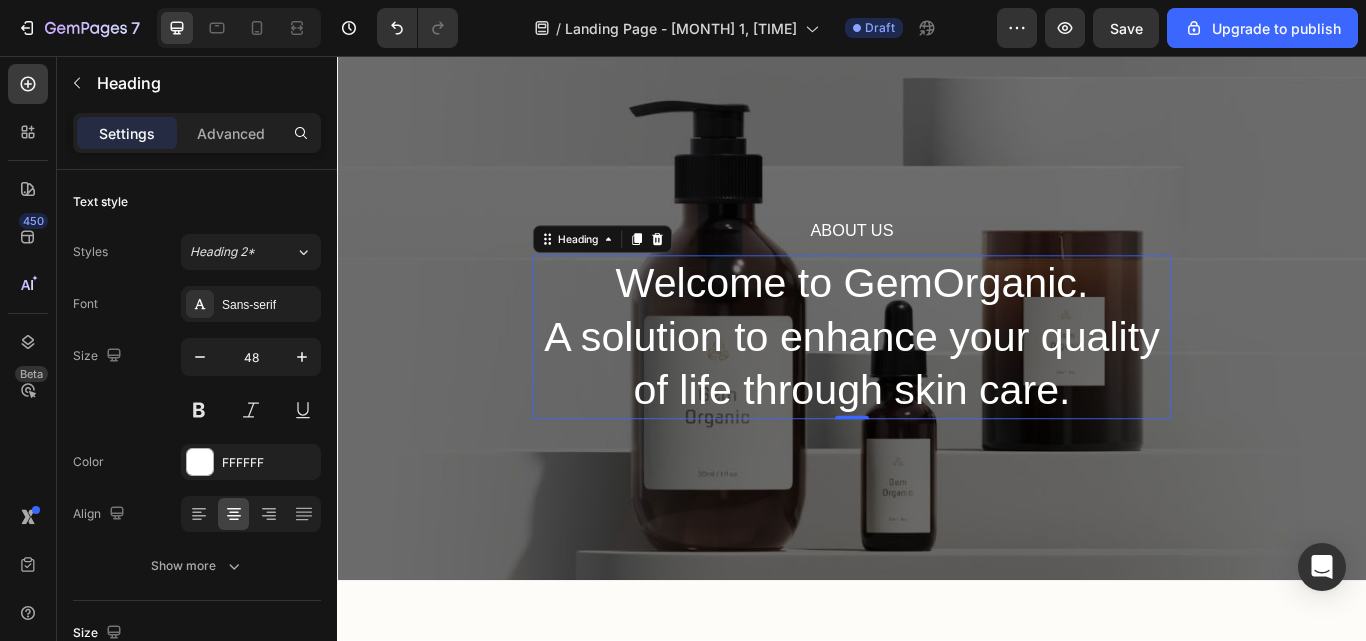 drag, startPoint x: 1135, startPoint y: 376, endPoint x: 909, endPoint y: 375, distance: 226.00221 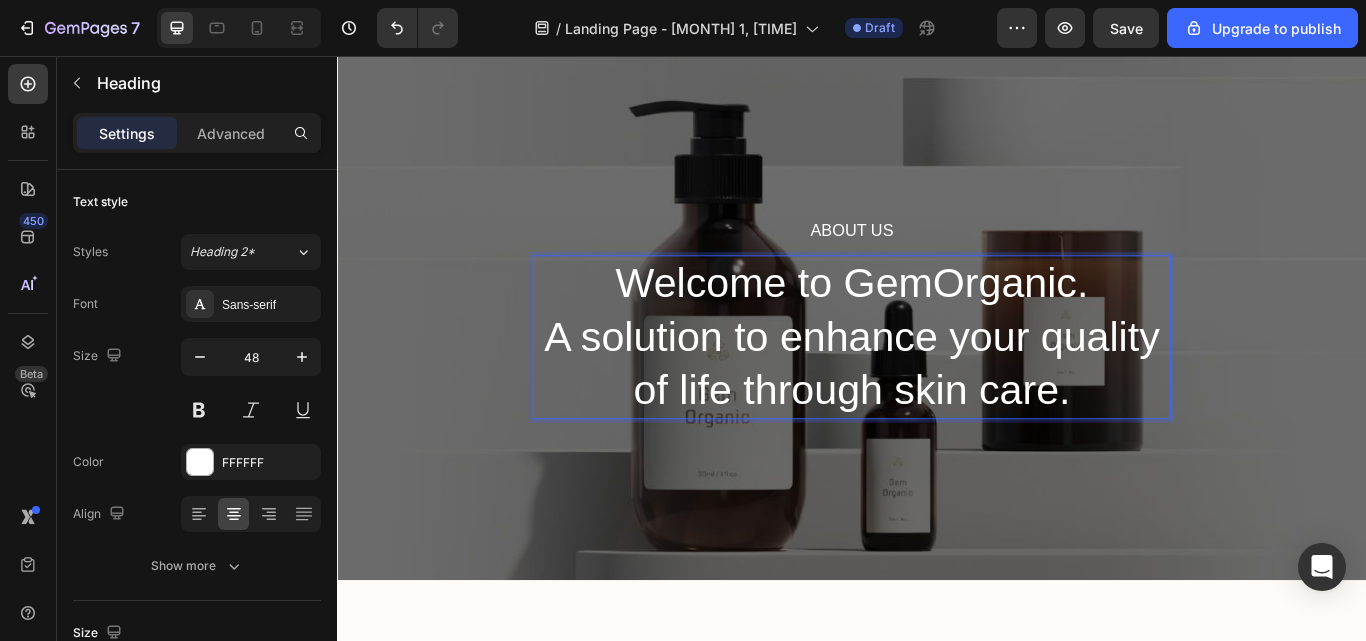 click on "Welcome to GemOrganic. A solution to enhance your quality of life through skin care." at bounding box center (937, 384) 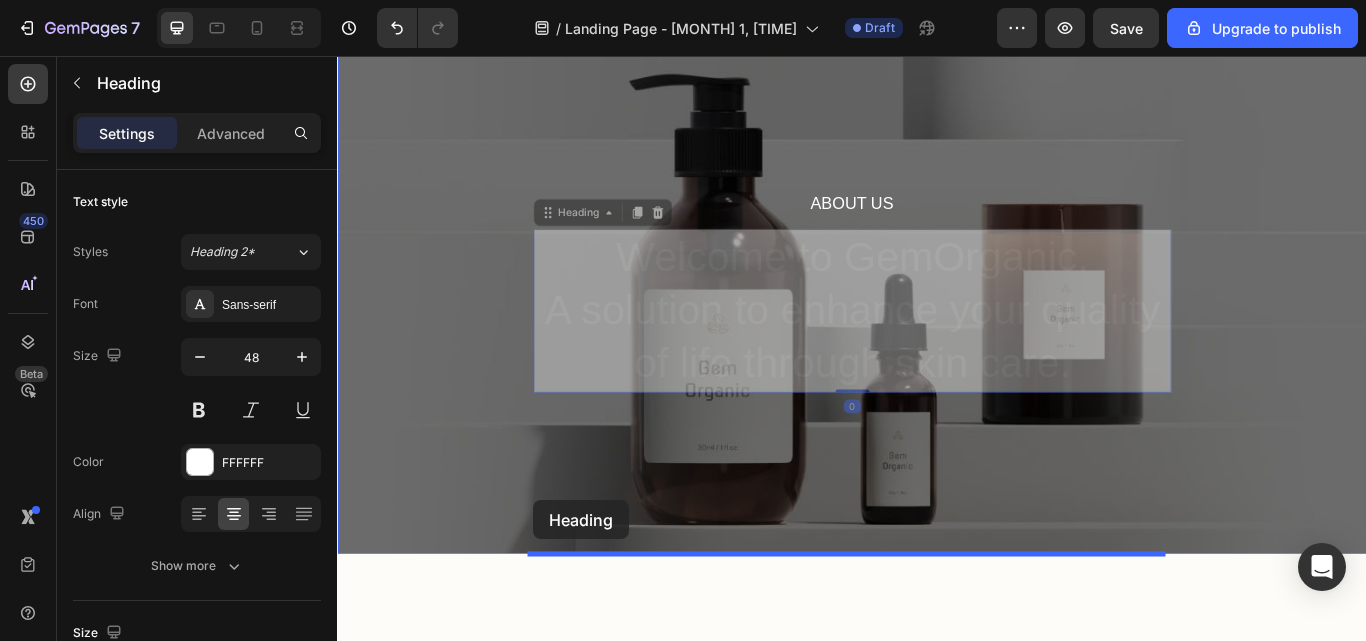drag, startPoint x: 562, startPoint y: 475, endPoint x: 564, endPoint y: 574, distance: 99.0202 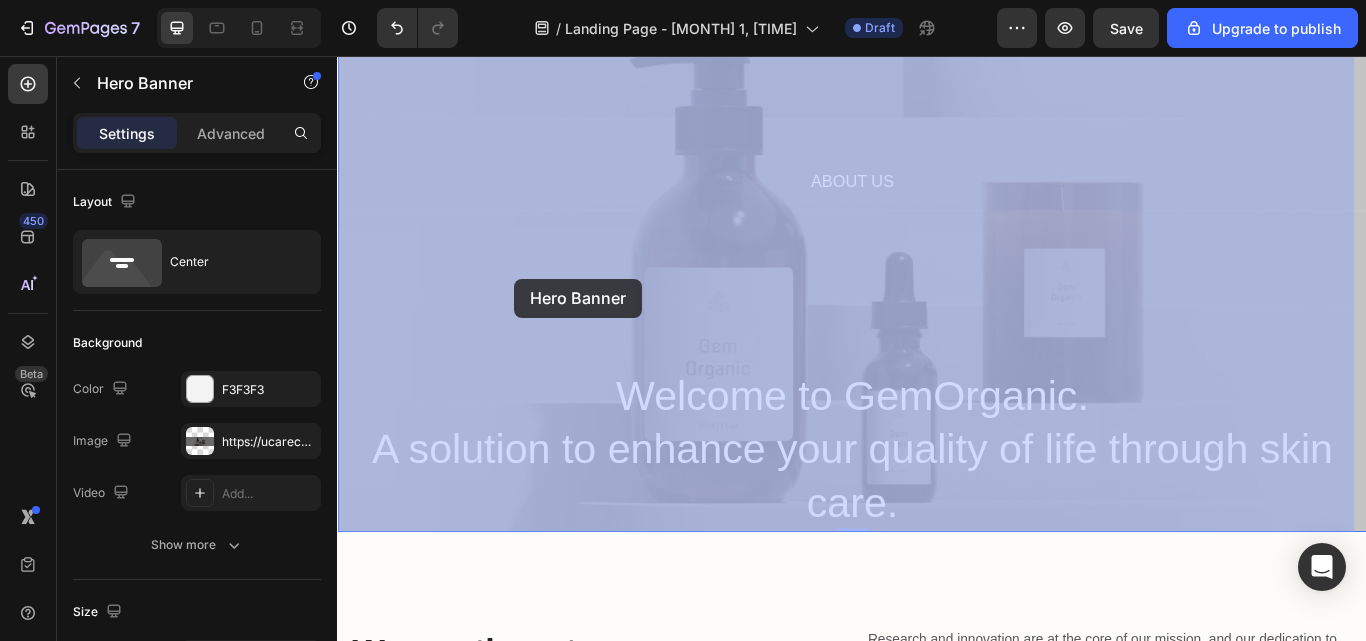 drag, startPoint x: 531, startPoint y: 414, endPoint x: 543, endPoint y: 316, distance: 98.731964 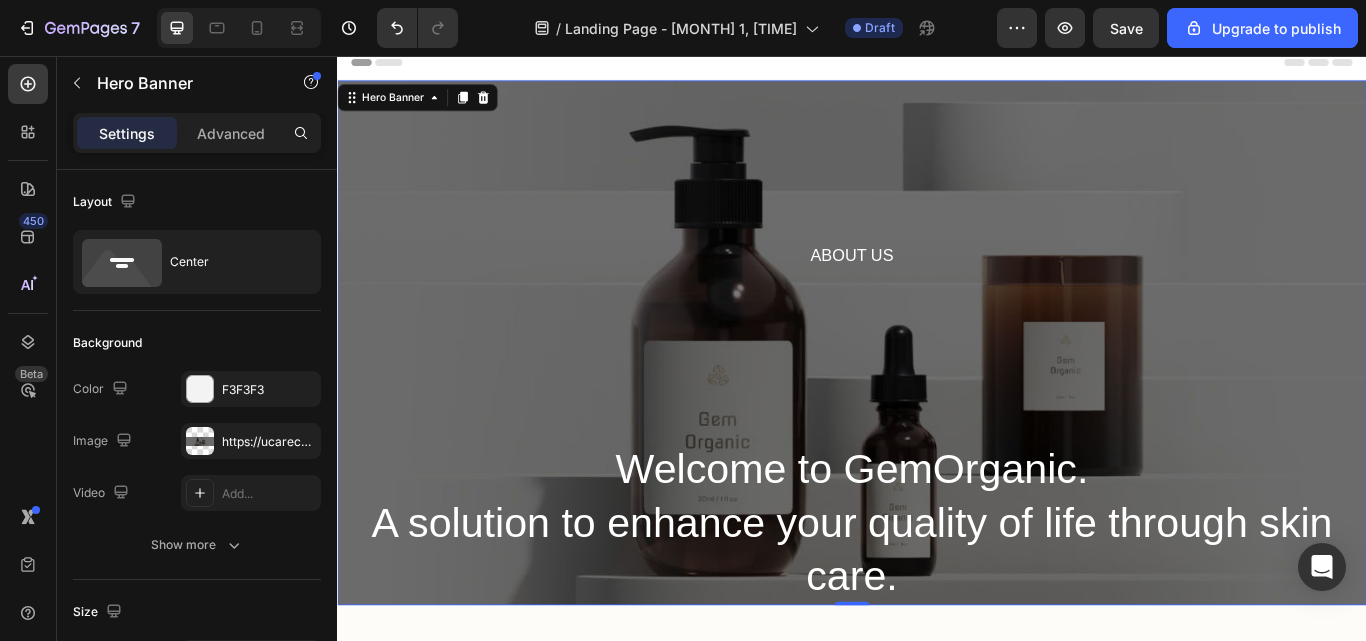 scroll, scrollTop: 0, scrollLeft: 0, axis: both 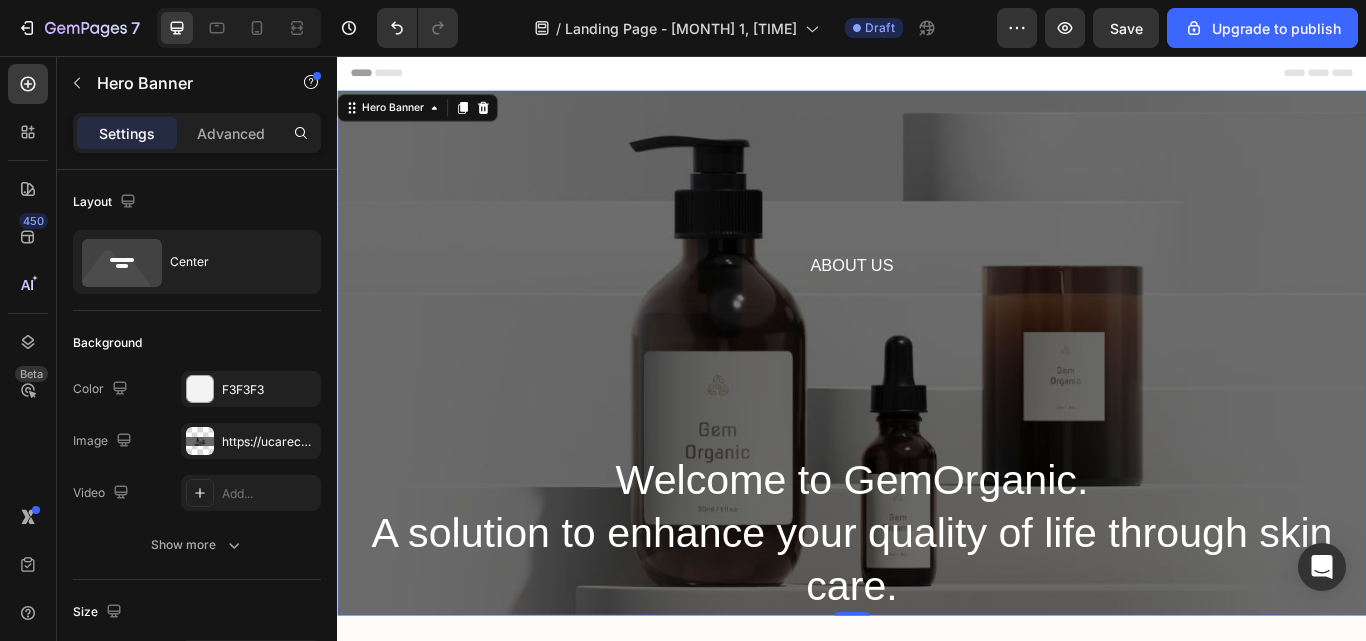 click on "About Us Heading Row Welcome to GemOrganic. A solution to enhance your quality of life through skin care. Heading" at bounding box center (937, 403) 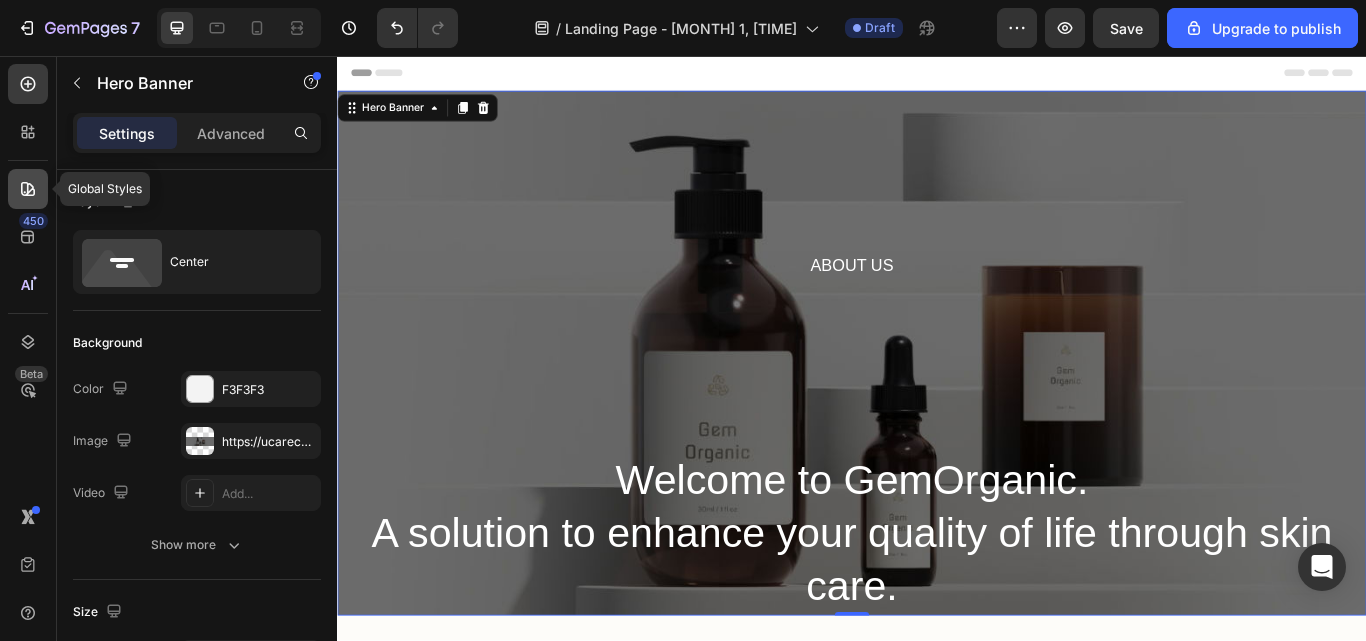 click 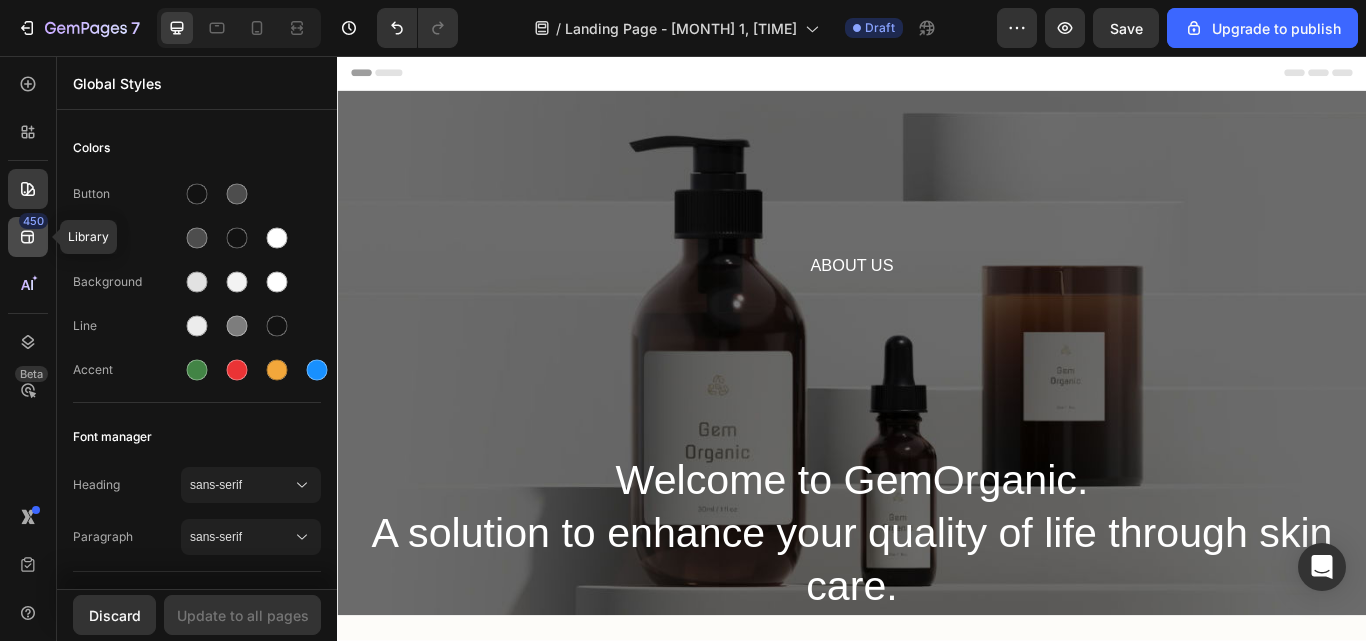 click 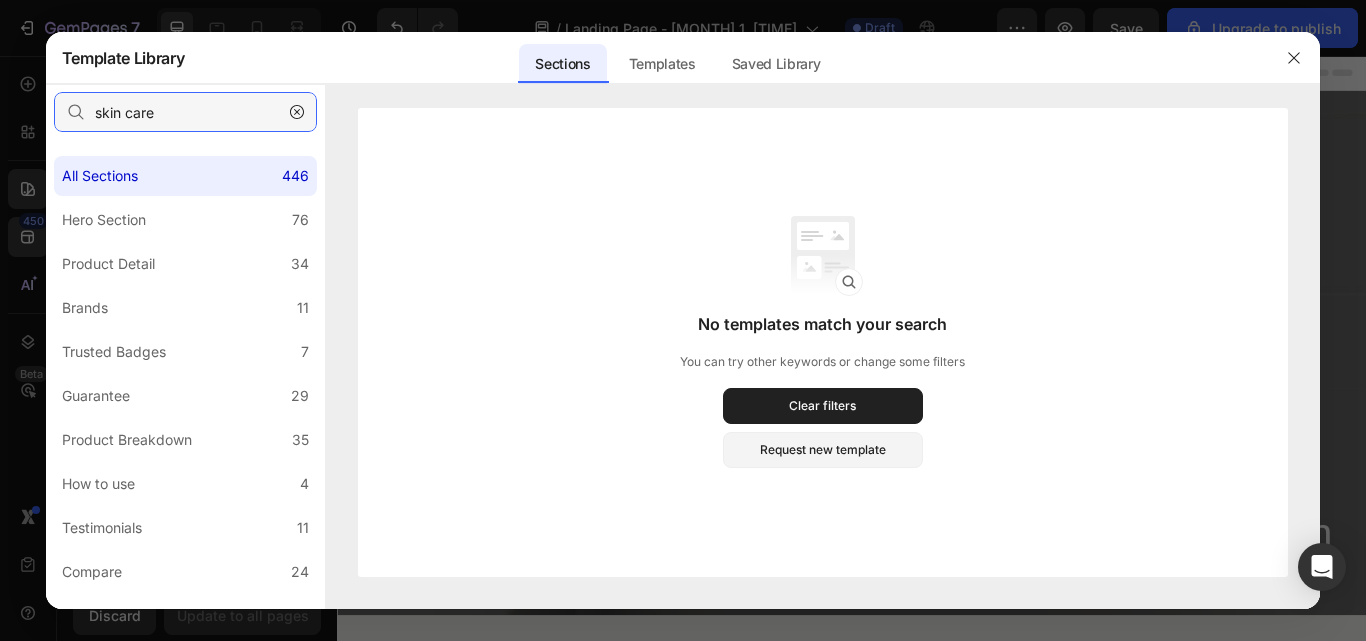 click on "skin care" at bounding box center (185, 112) 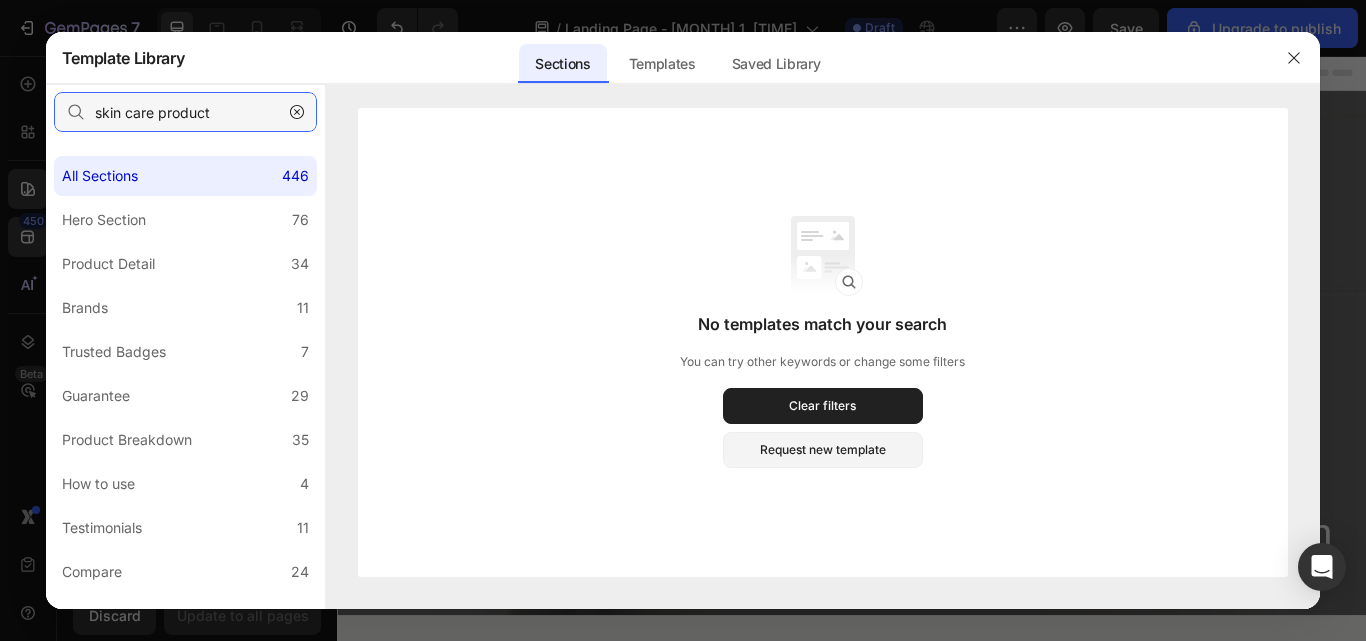 type on "skin care product" 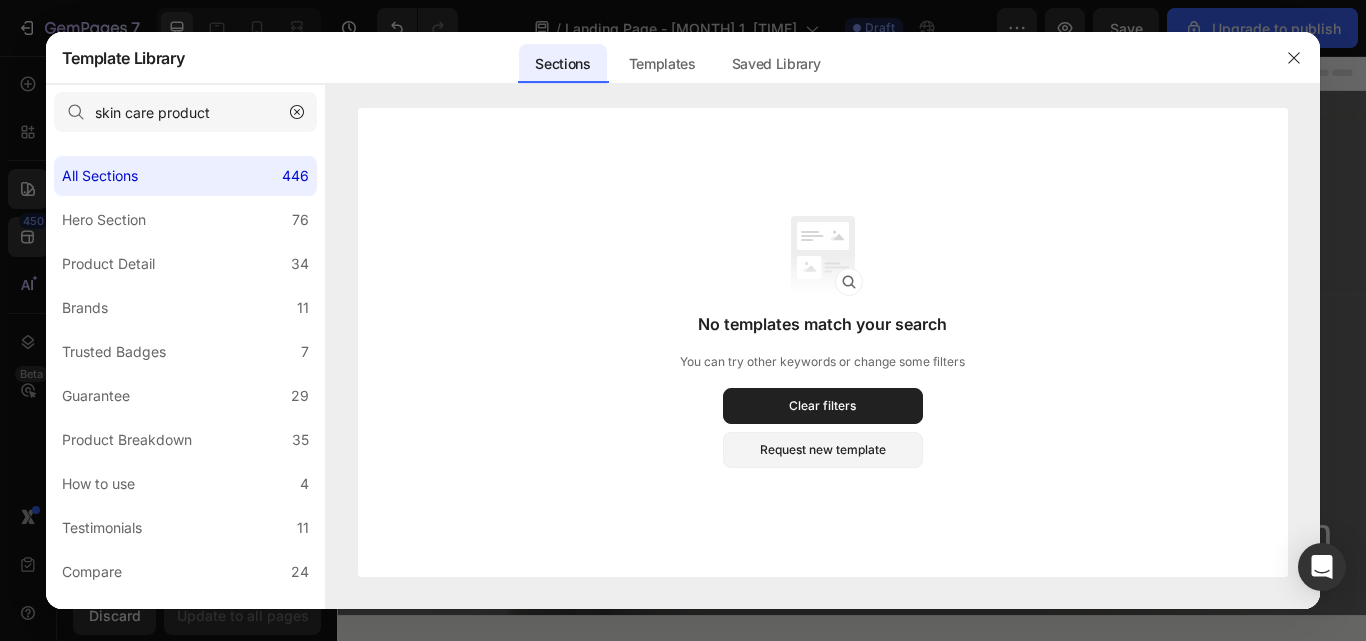 click 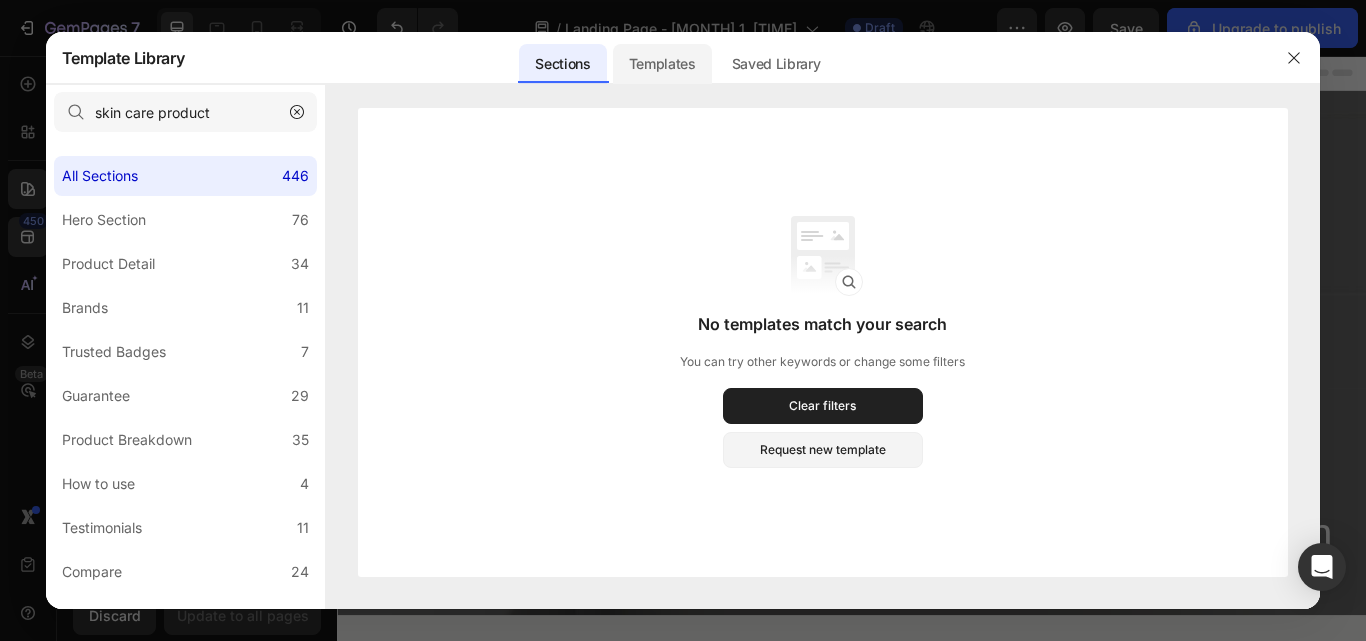 click on "Templates" 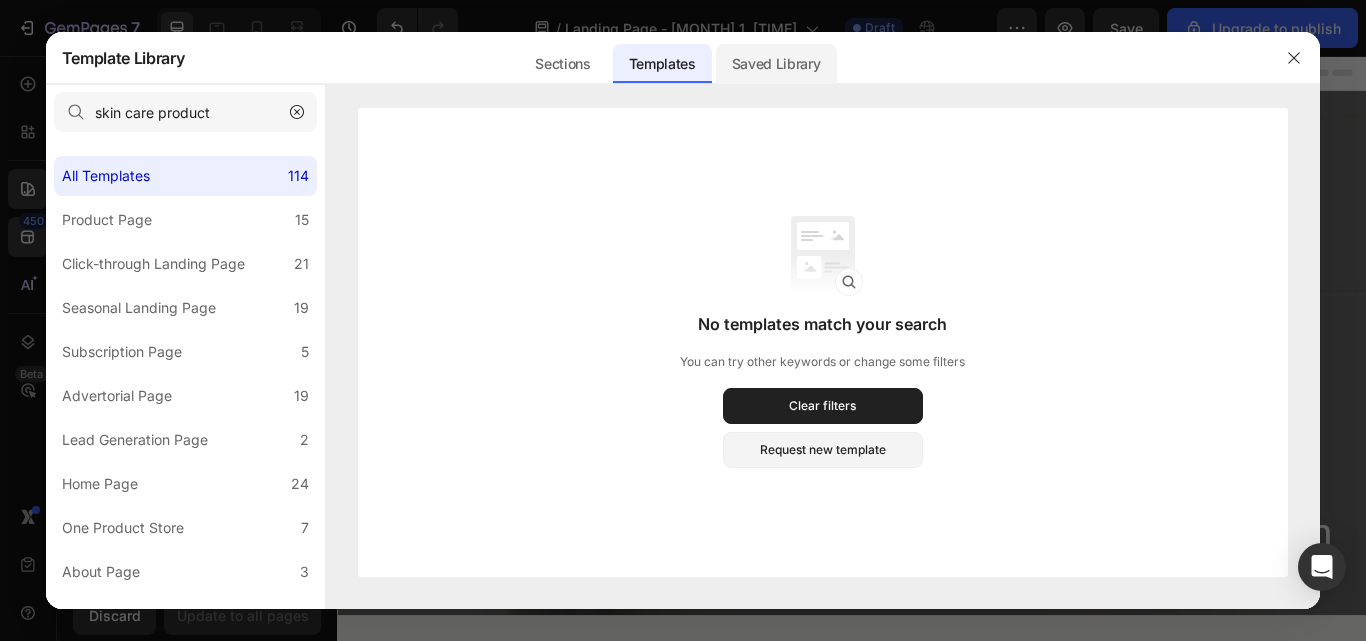 click on "Saved Library" 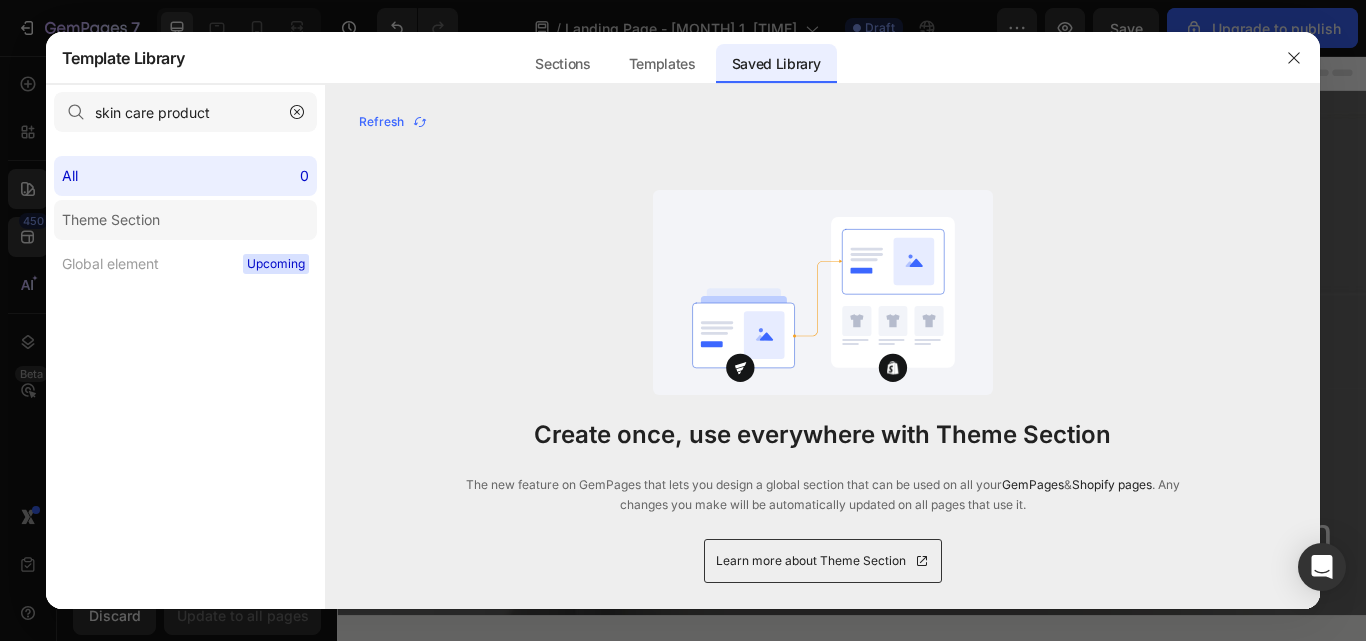 click on "Theme Section" at bounding box center [115, 220] 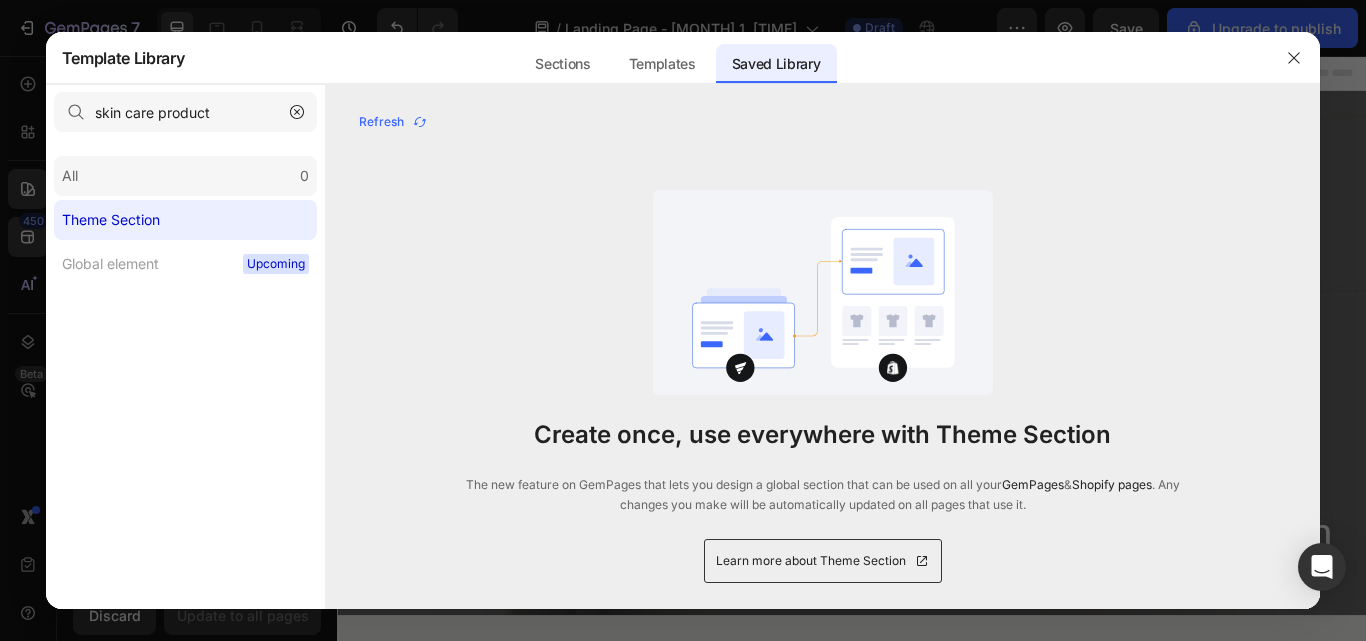 click on "All 0" 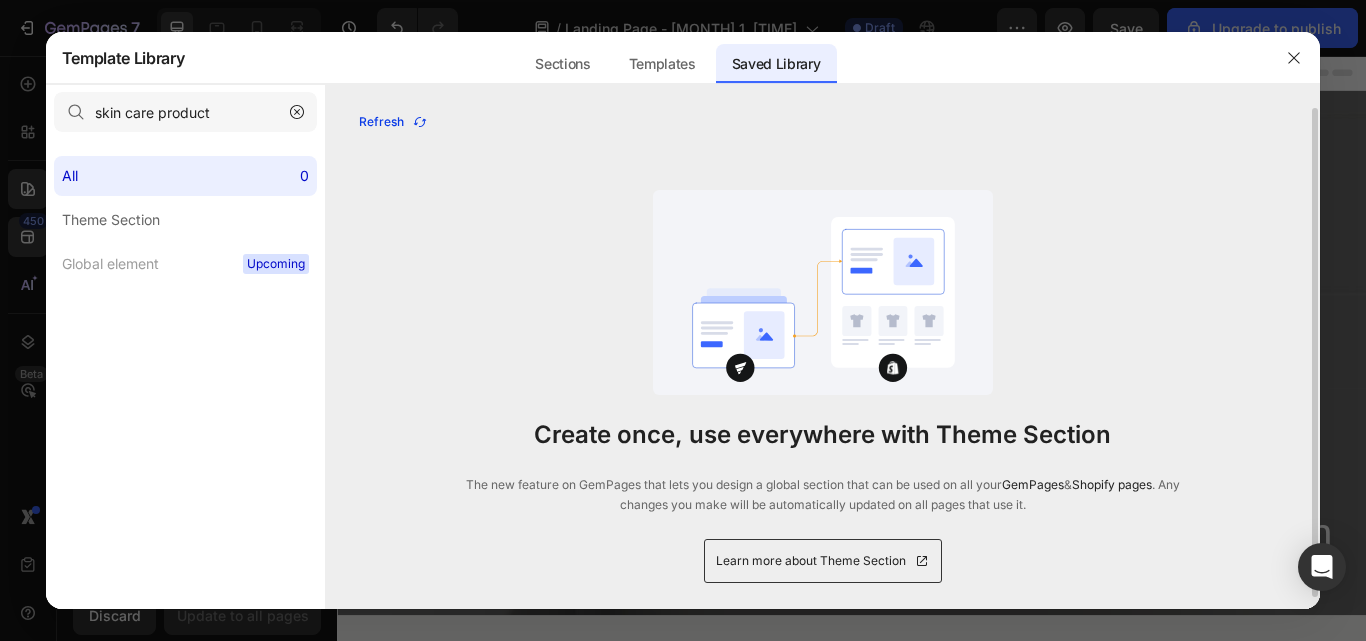 click on "Refresh" at bounding box center [393, 122] 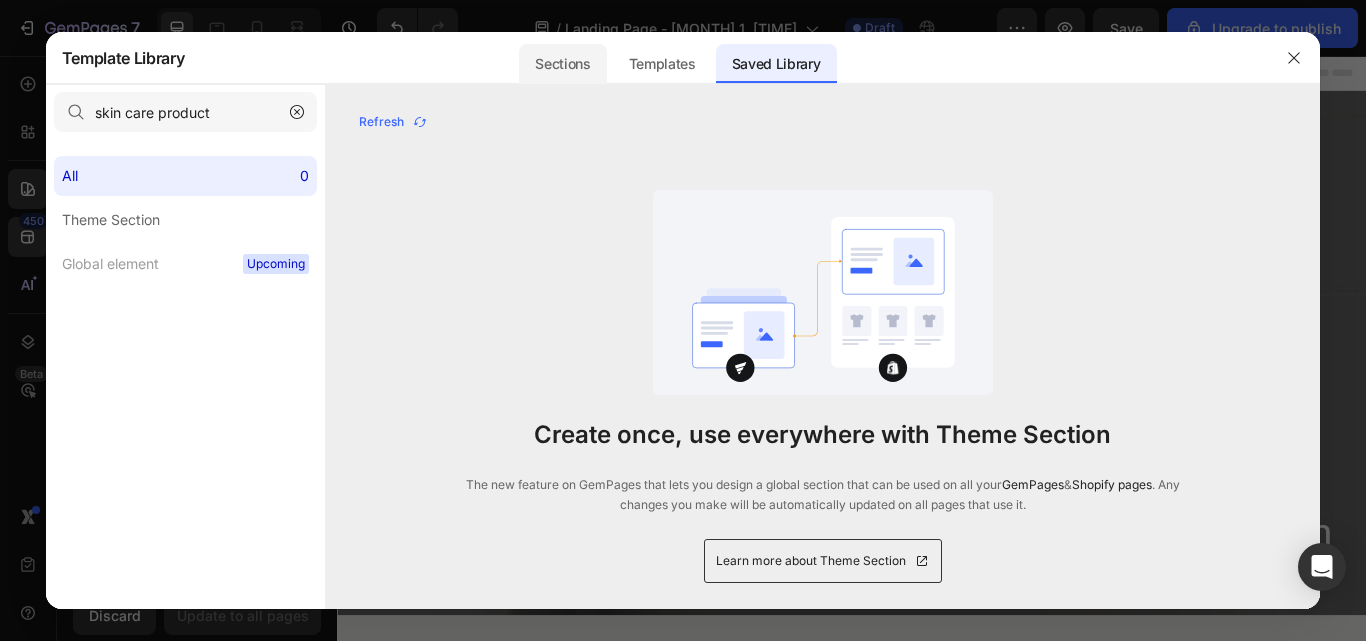 click on "Sections" 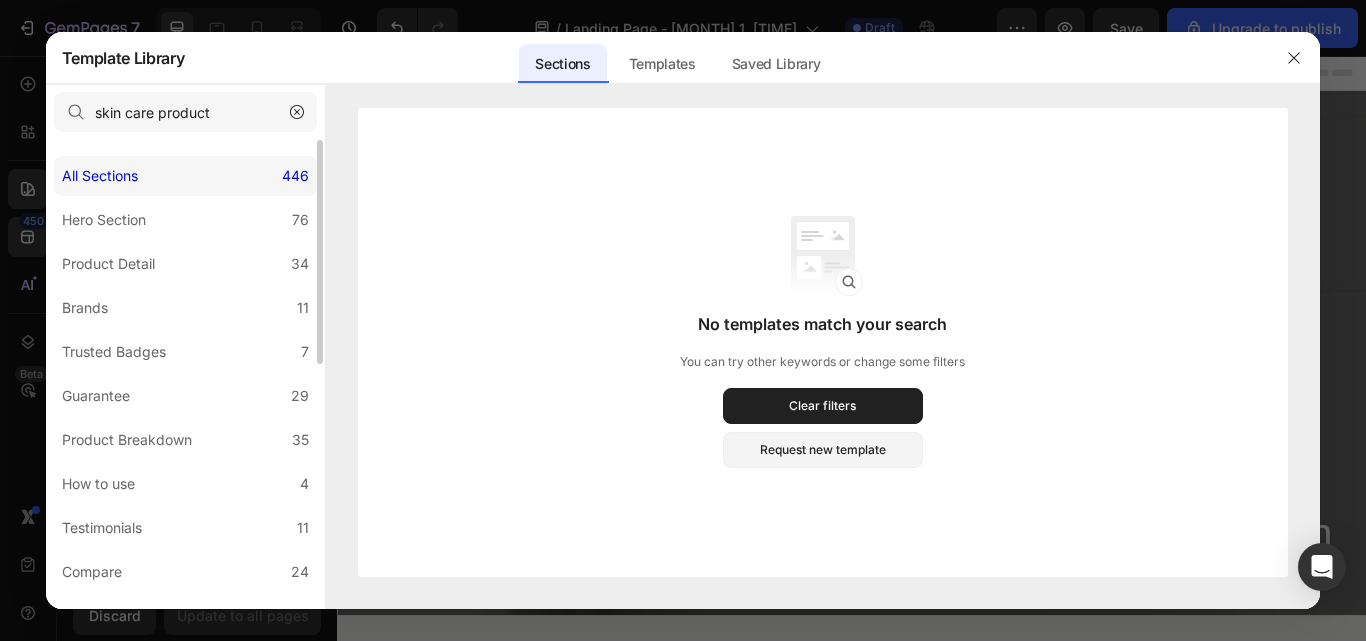 click on "All Sections 446" 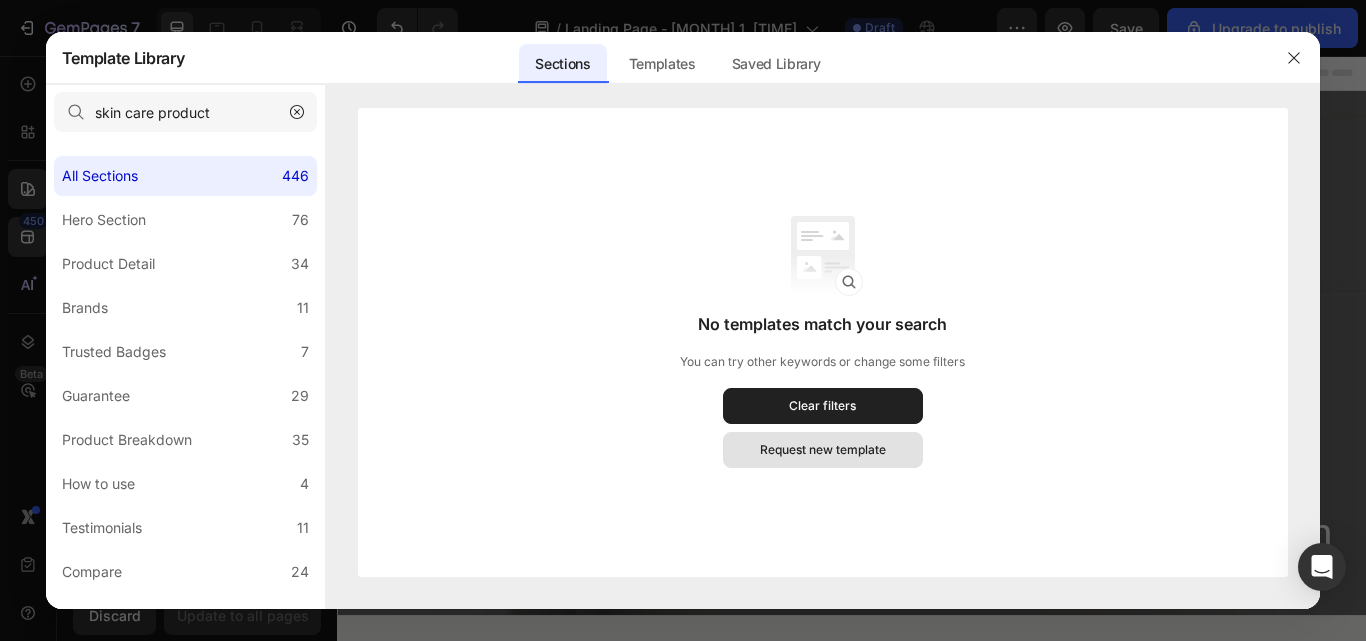 click on "Request new template" at bounding box center (823, 450) 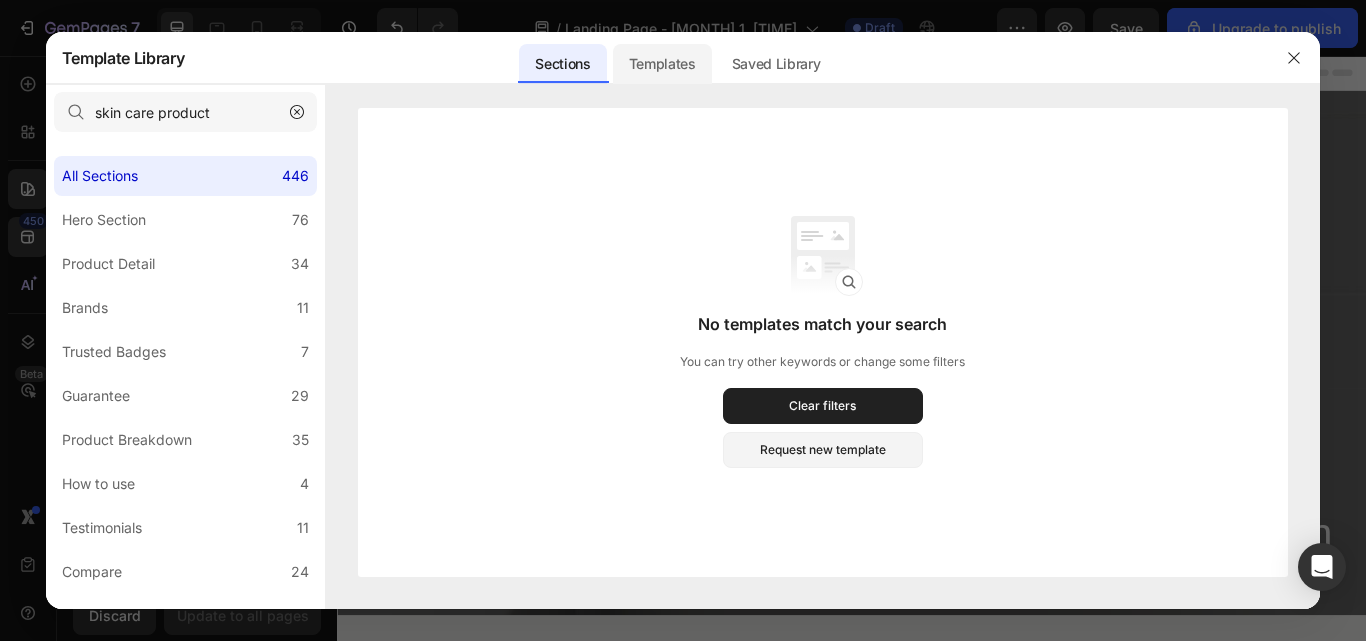 click on "Templates" 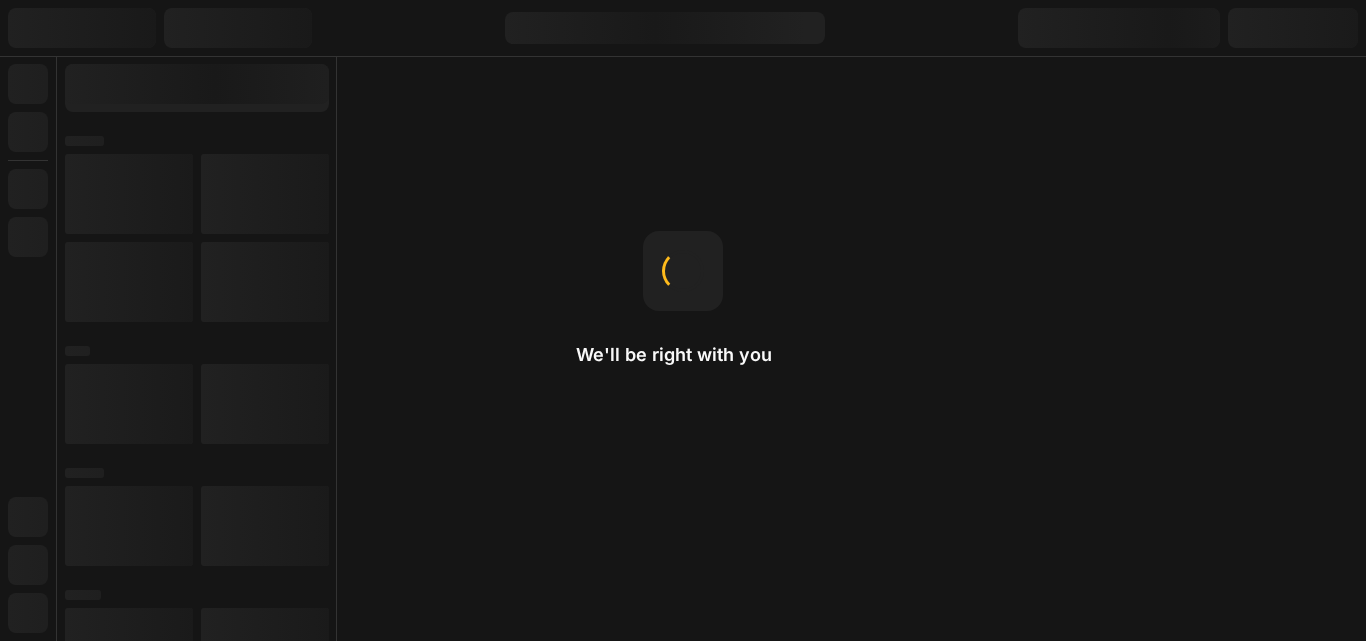 scroll, scrollTop: 0, scrollLeft: 0, axis: both 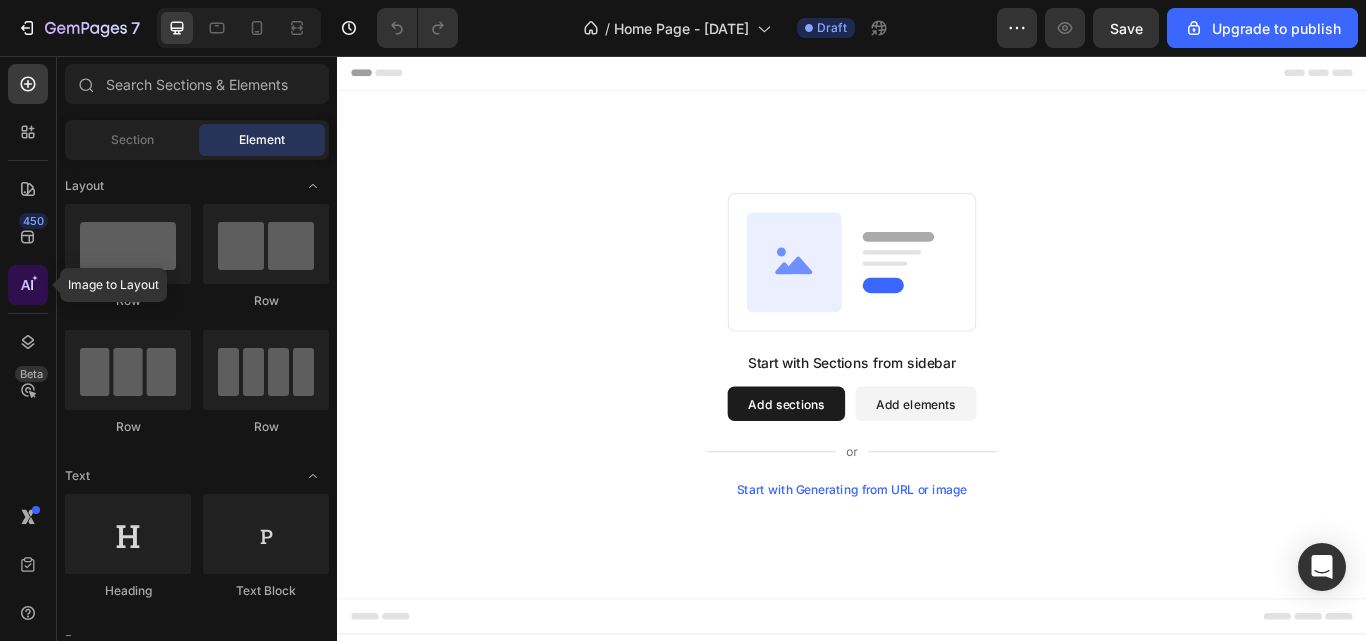 click 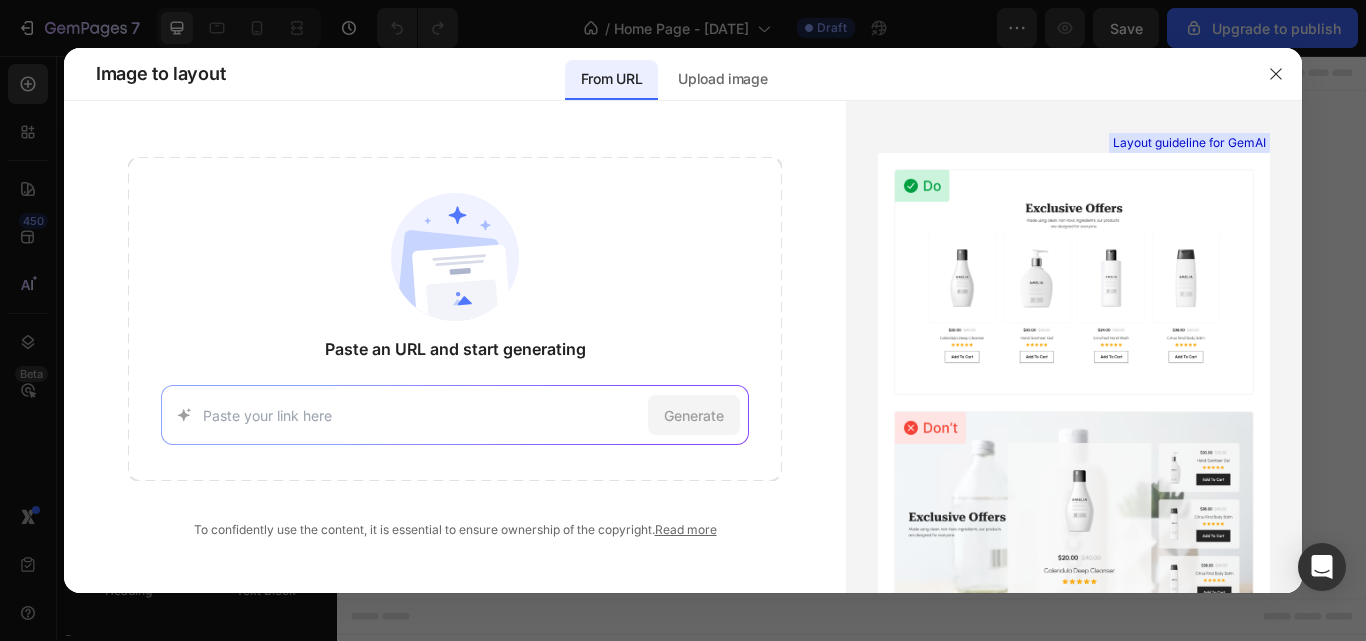 paste on "https://dribbble.com/shots/25925807" 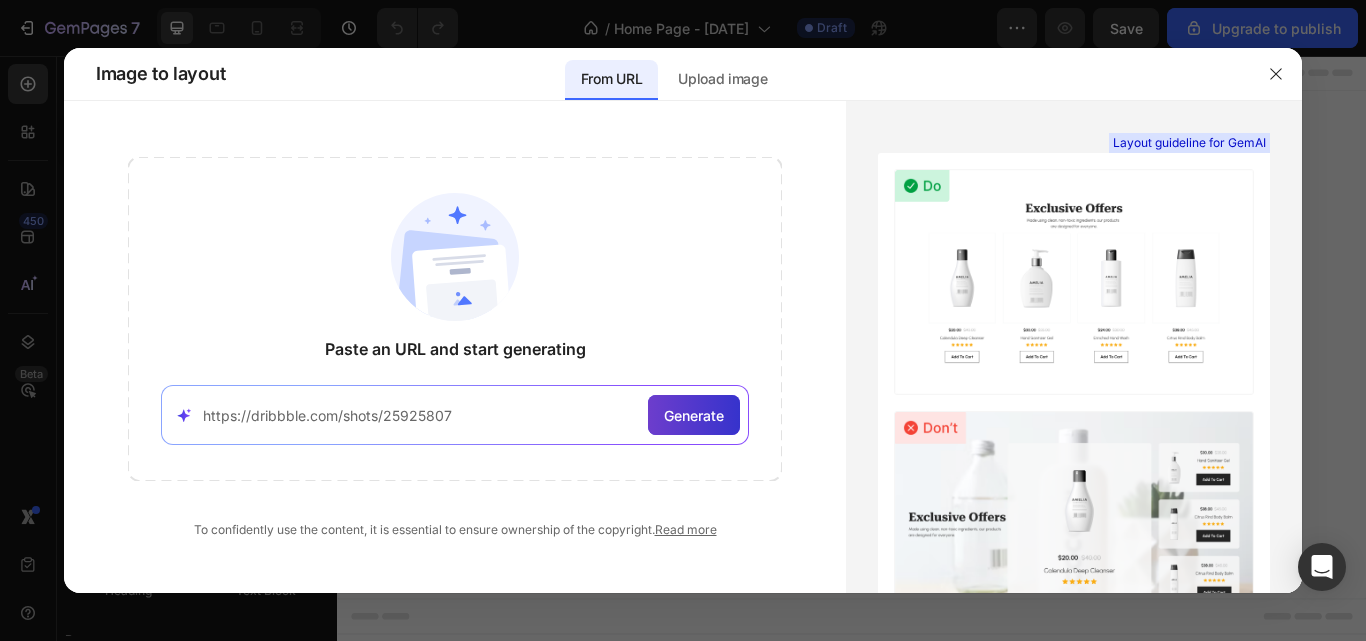 type on "https://dribbble.com/shots/25925807" 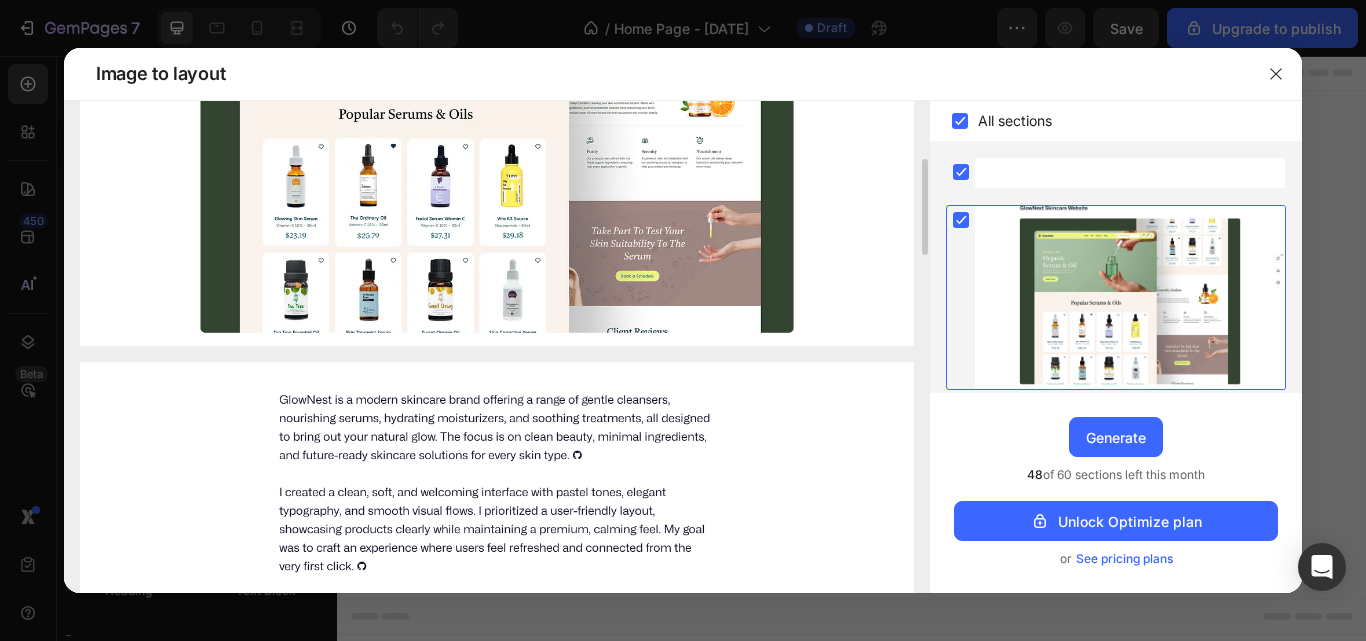 scroll, scrollTop: 500, scrollLeft: 0, axis: vertical 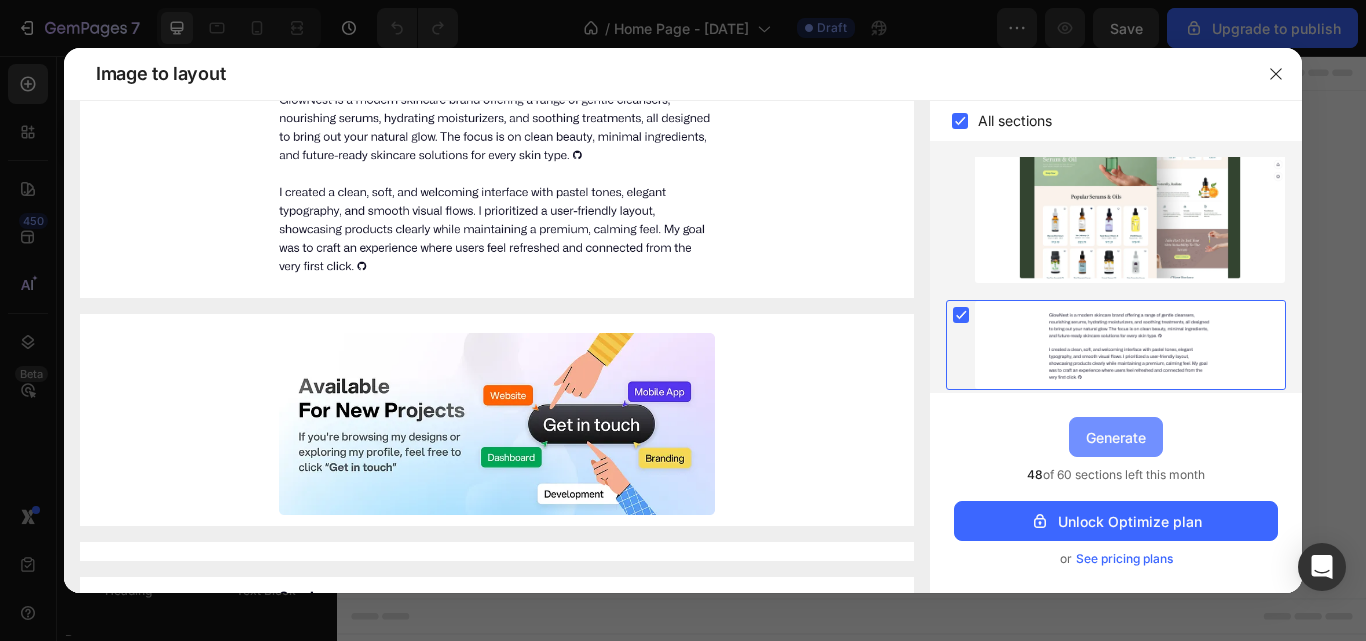 click on "Generate" at bounding box center (1116, 437) 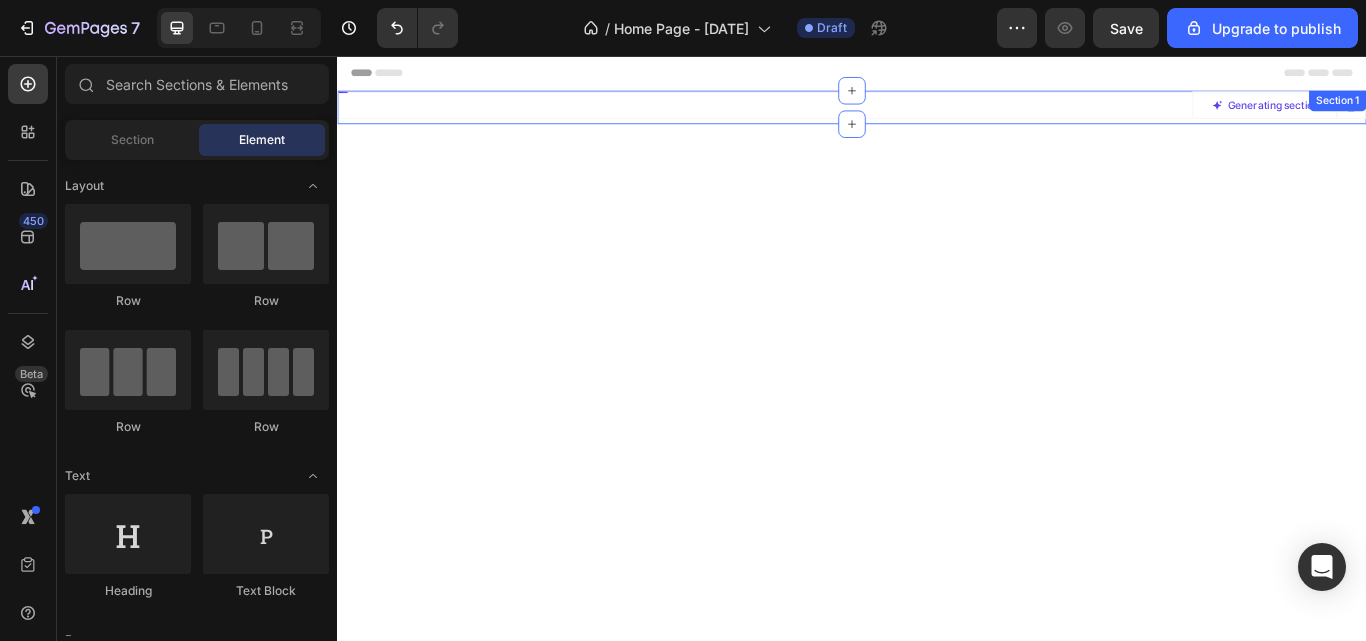 click at bounding box center (937, 113) 